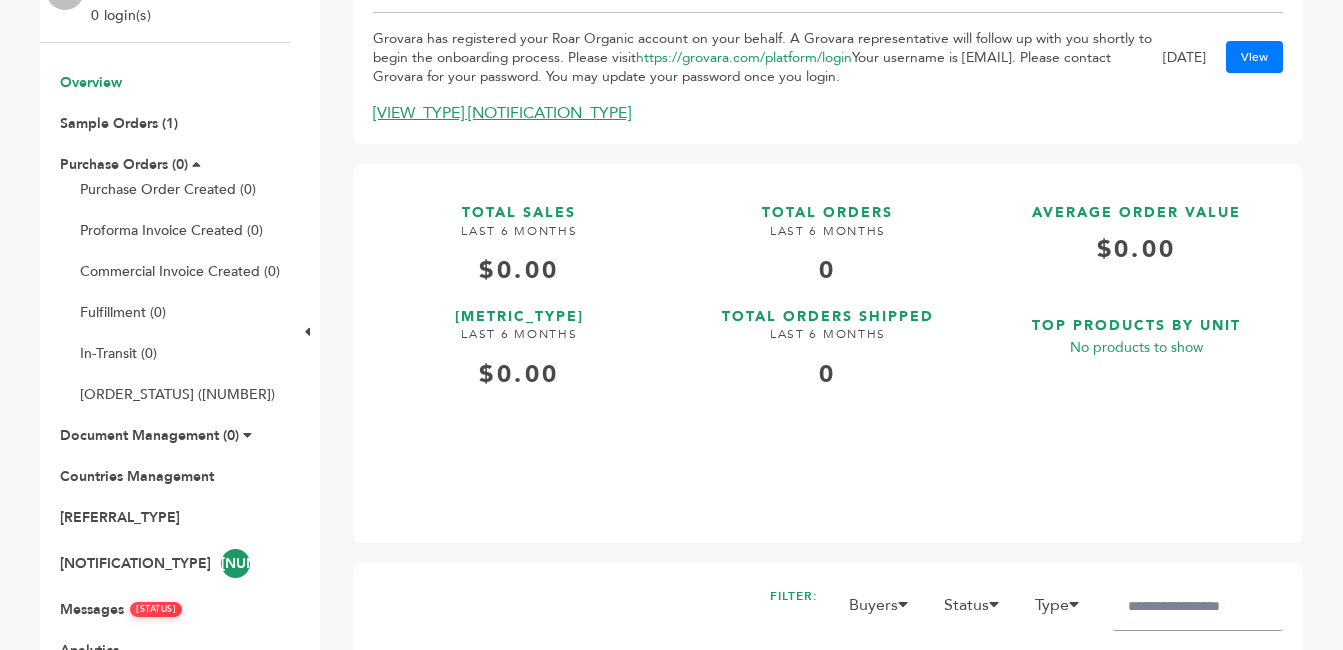 scroll, scrollTop: 312, scrollLeft: 0, axis: vertical 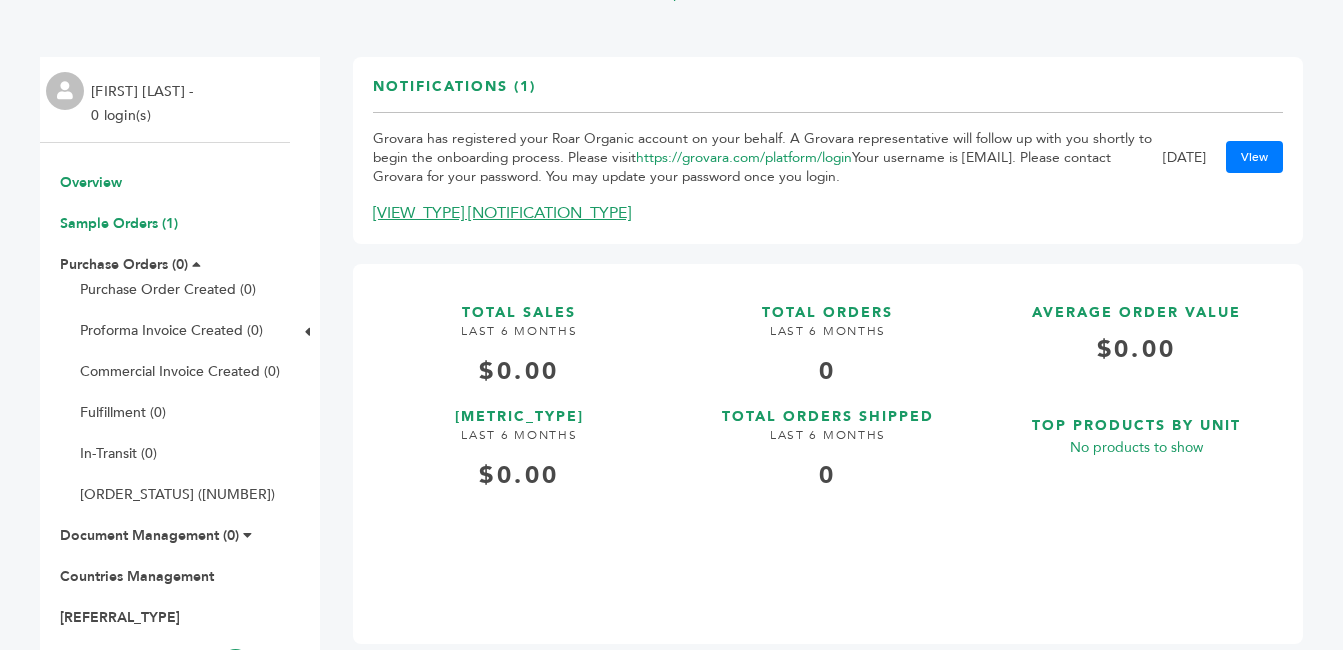 click on "Sample Orders (1)" at bounding box center [119, 223] 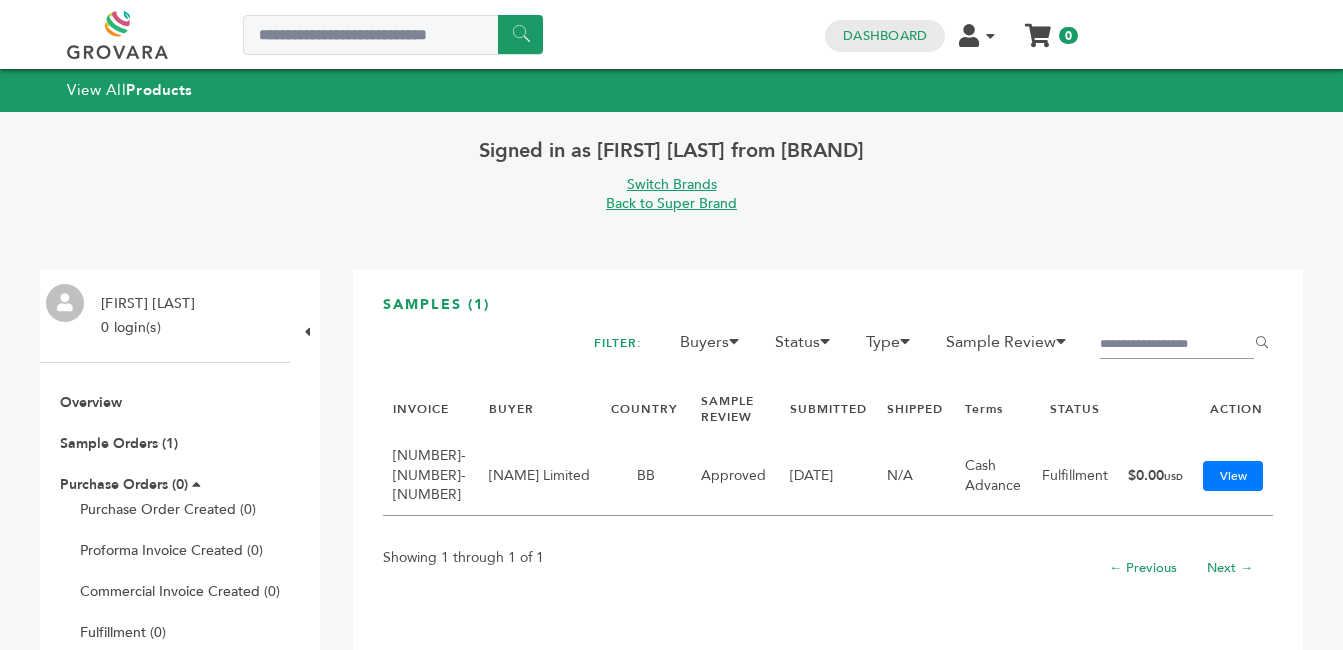 scroll, scrollTop: 0, scrollLeft: 0, axis: both 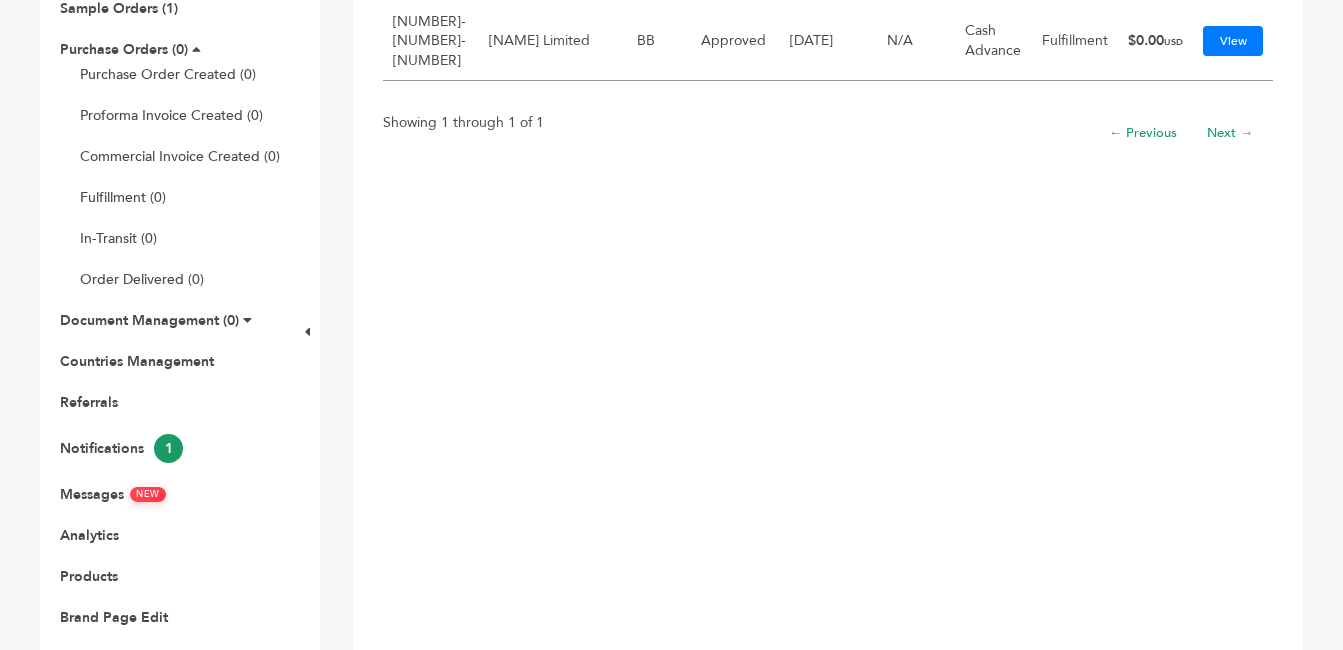 click on "Notifications
1" at bounding box center [165, 448] 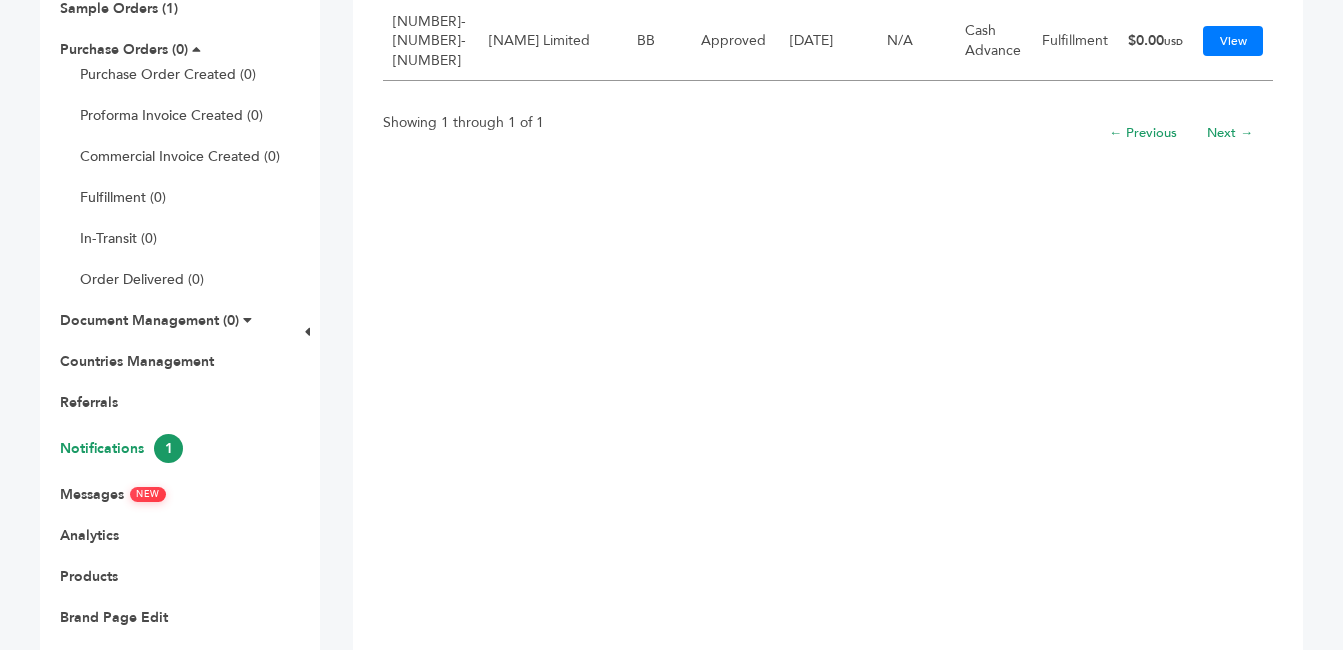 click on "Notifications
1" at bounding box center [121, 448] 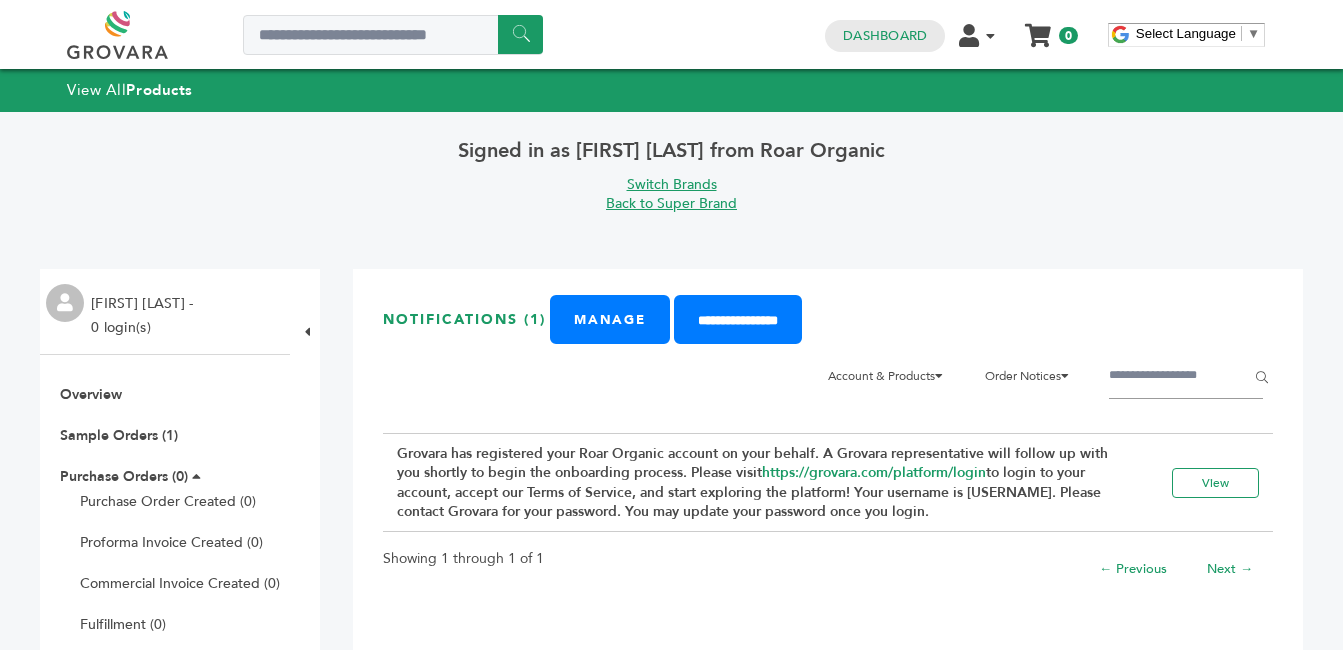 scroll, scrollTop: 0, scrollLeft: 0, axis: both 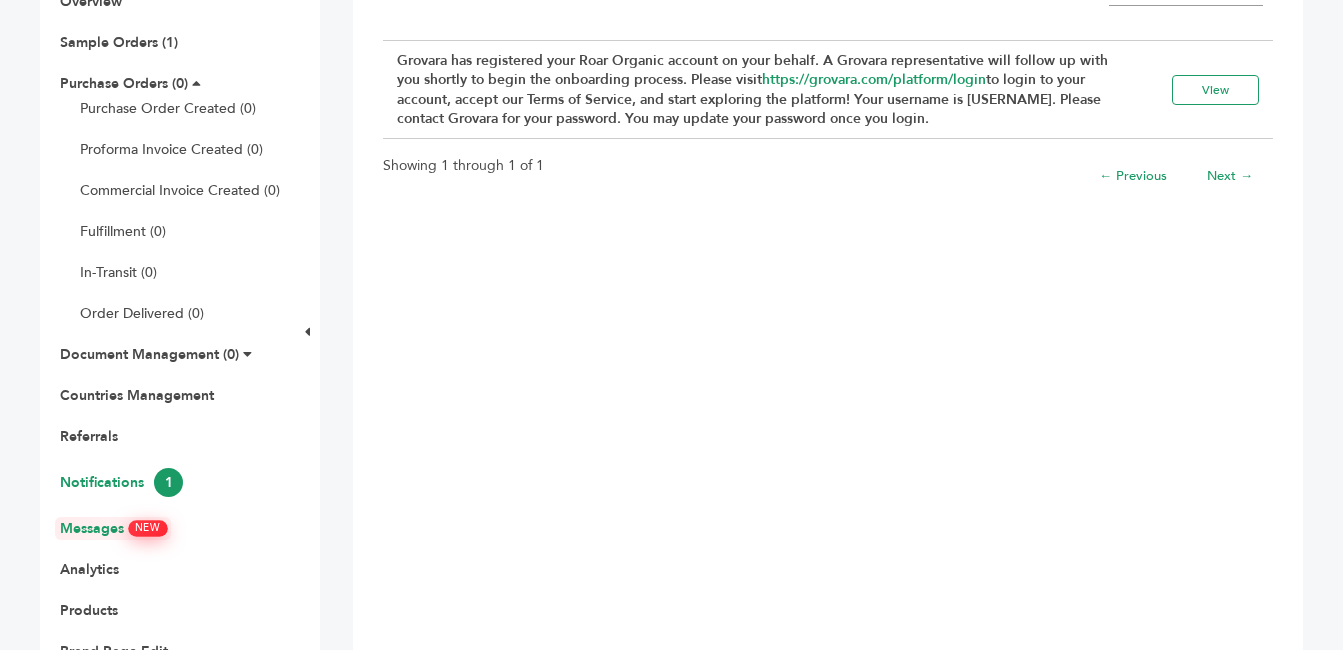 click on "Messages
NEW" at bounding box center [113, 528] 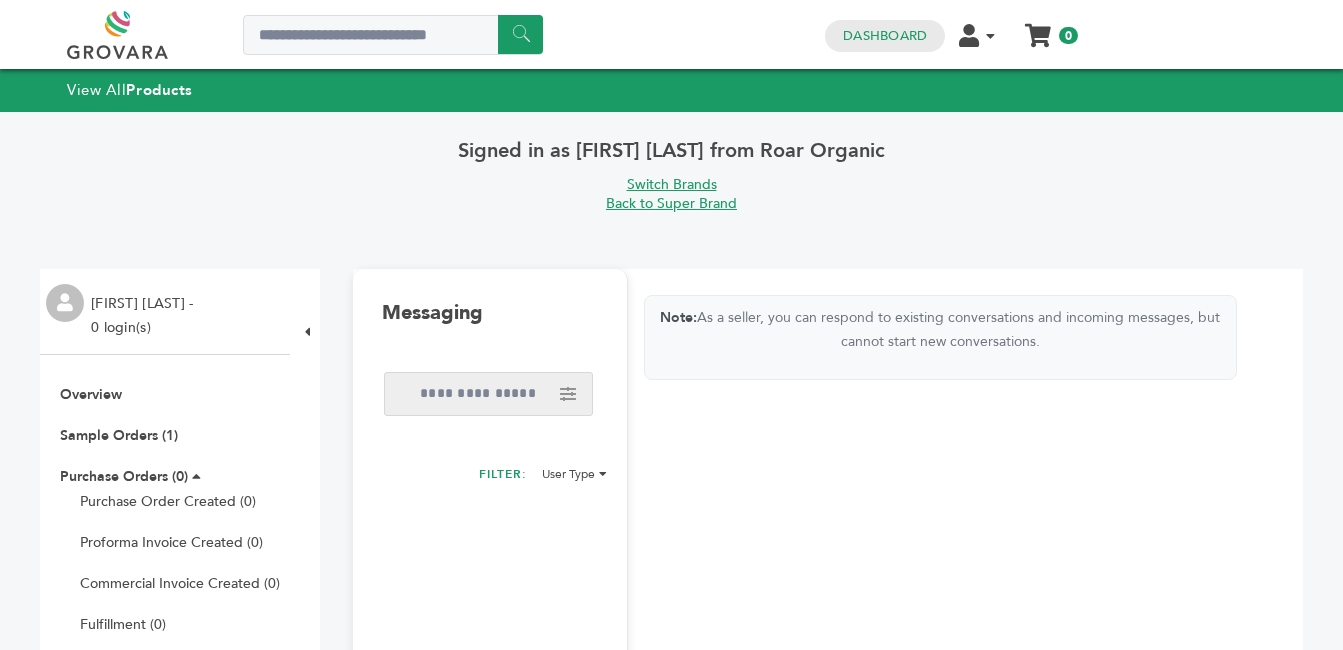 scroll, scrollTop: 0, scrollLeft: 0, axis: both 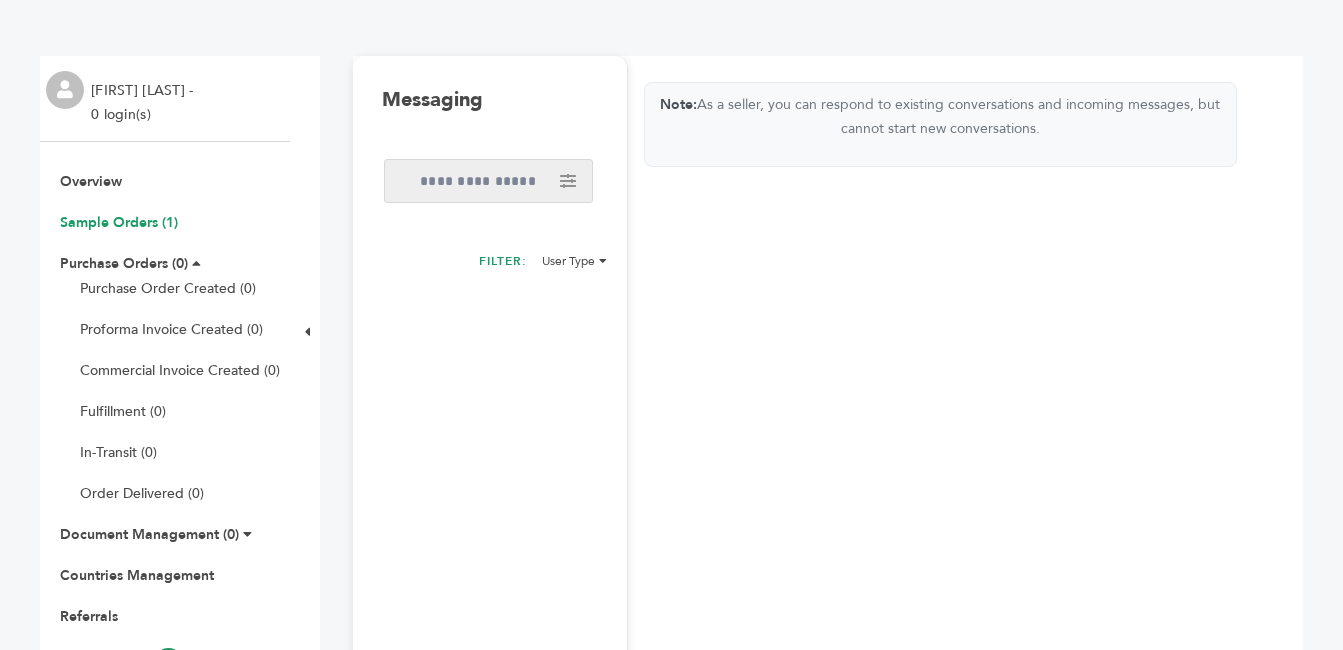 click on "Sample Orders (1)" at bounding box center (119, 222) 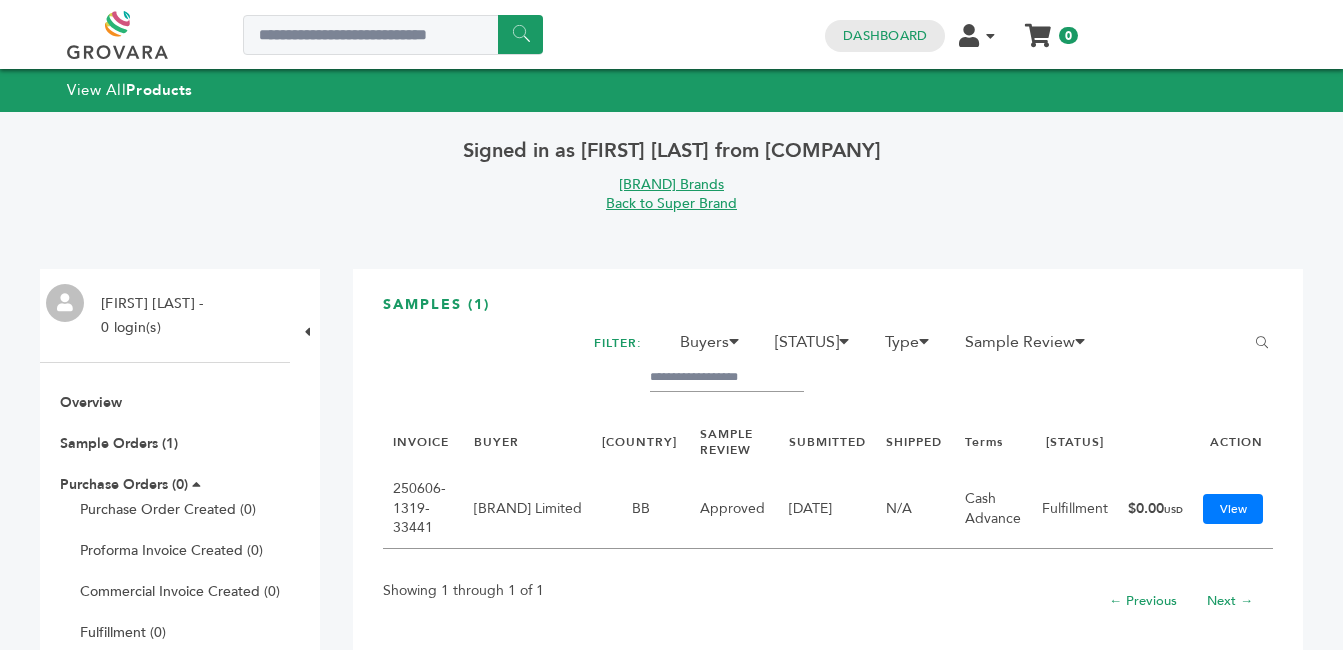 scroll, scrollTop: 0, scrollLeft: 0, axis: both 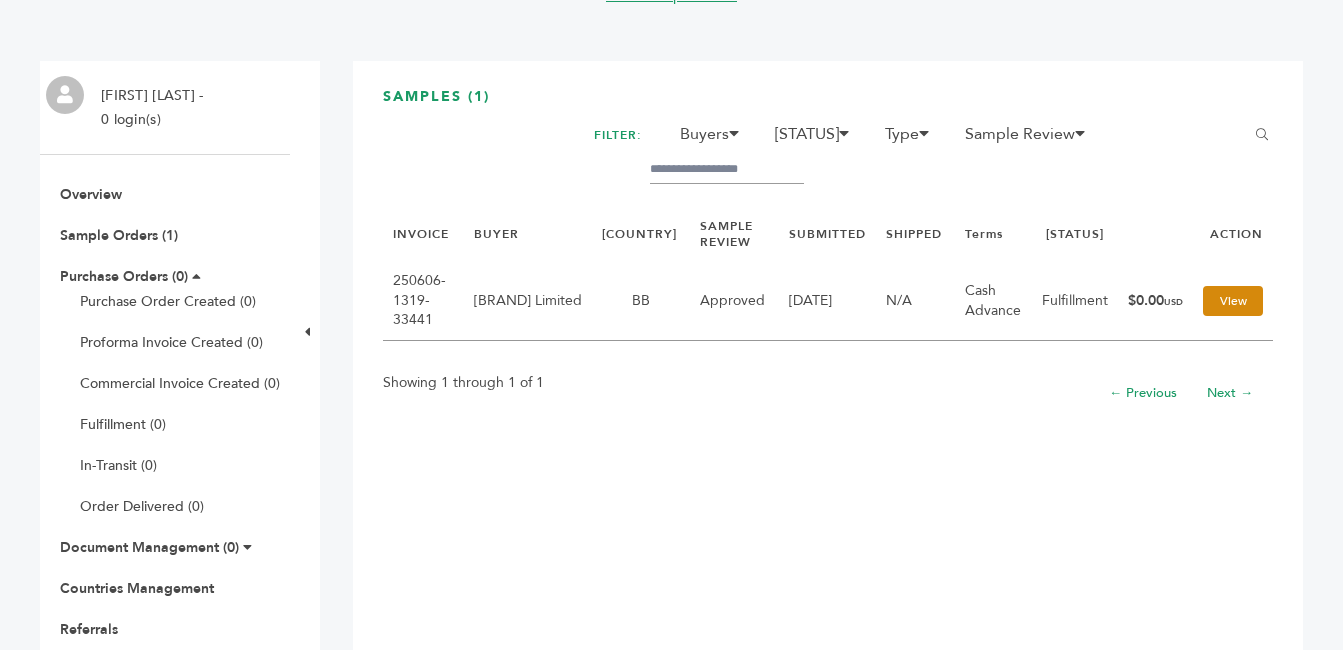 click on "View" at bounding box center [1233, 301] 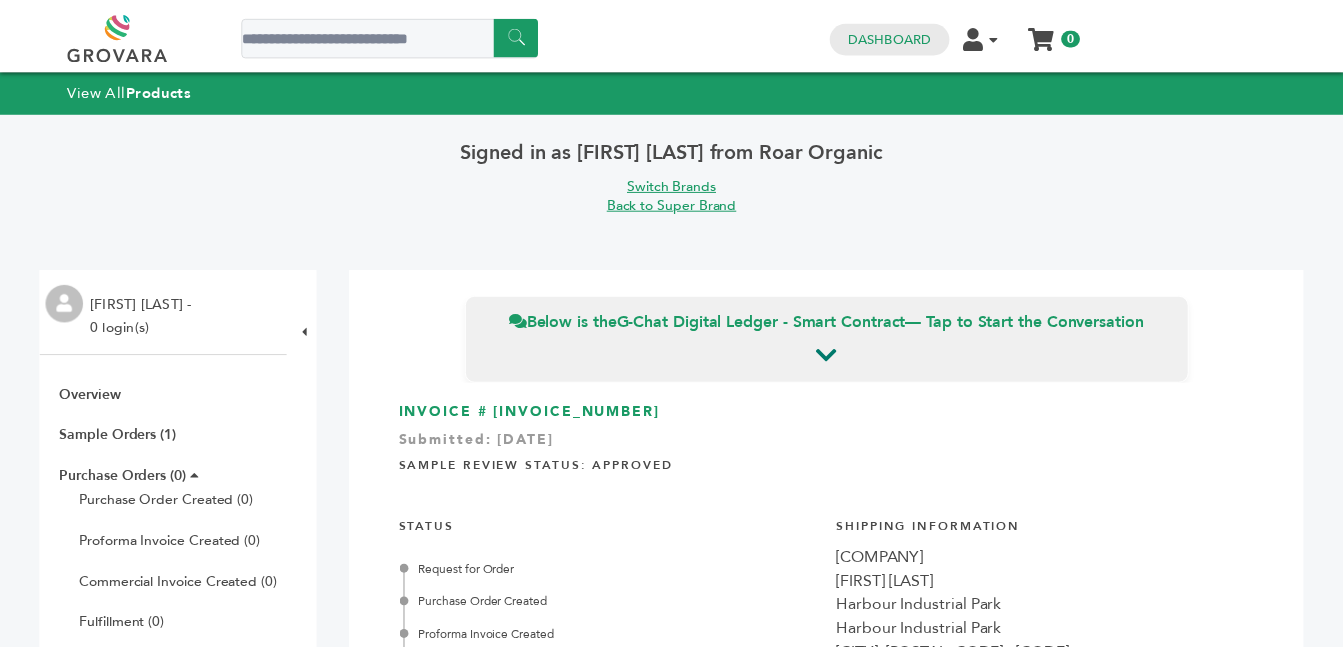 scroll, scrollTop: 0, scrollLeft: 0, axis: both 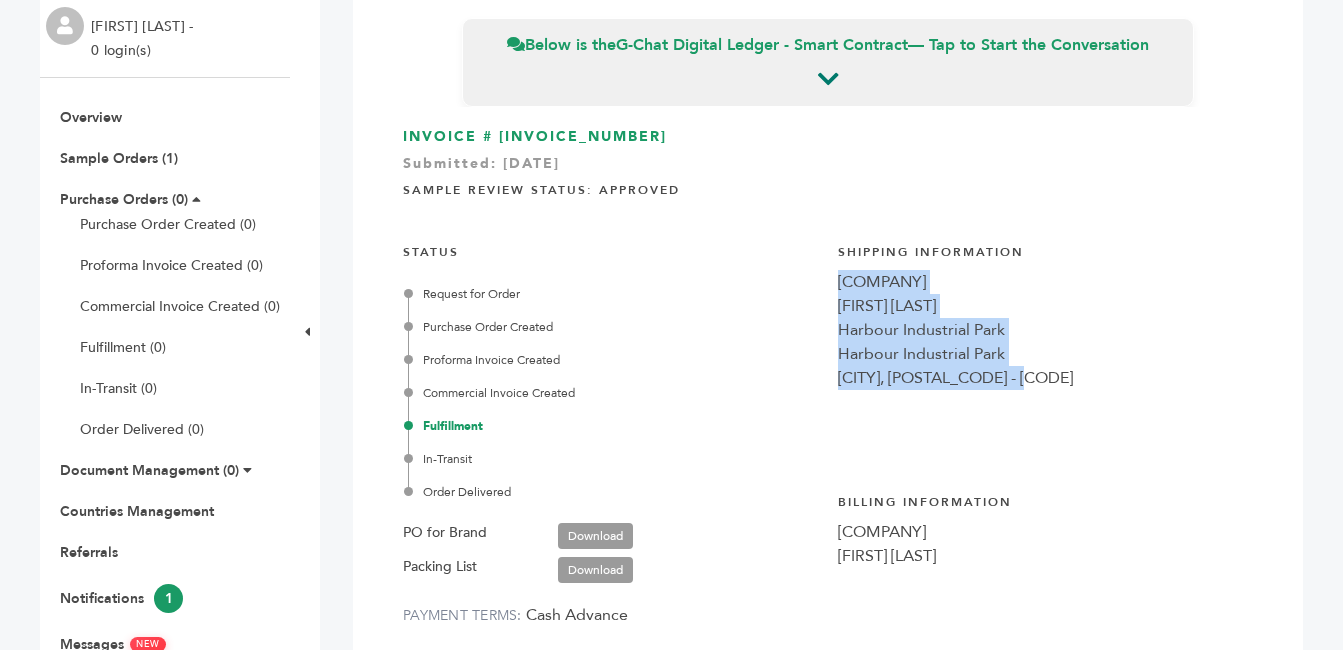 drag, startPoint x: 826, startPoint y: 232, endPoint x: 1022, endPoint y: 329, distance: 218.68927 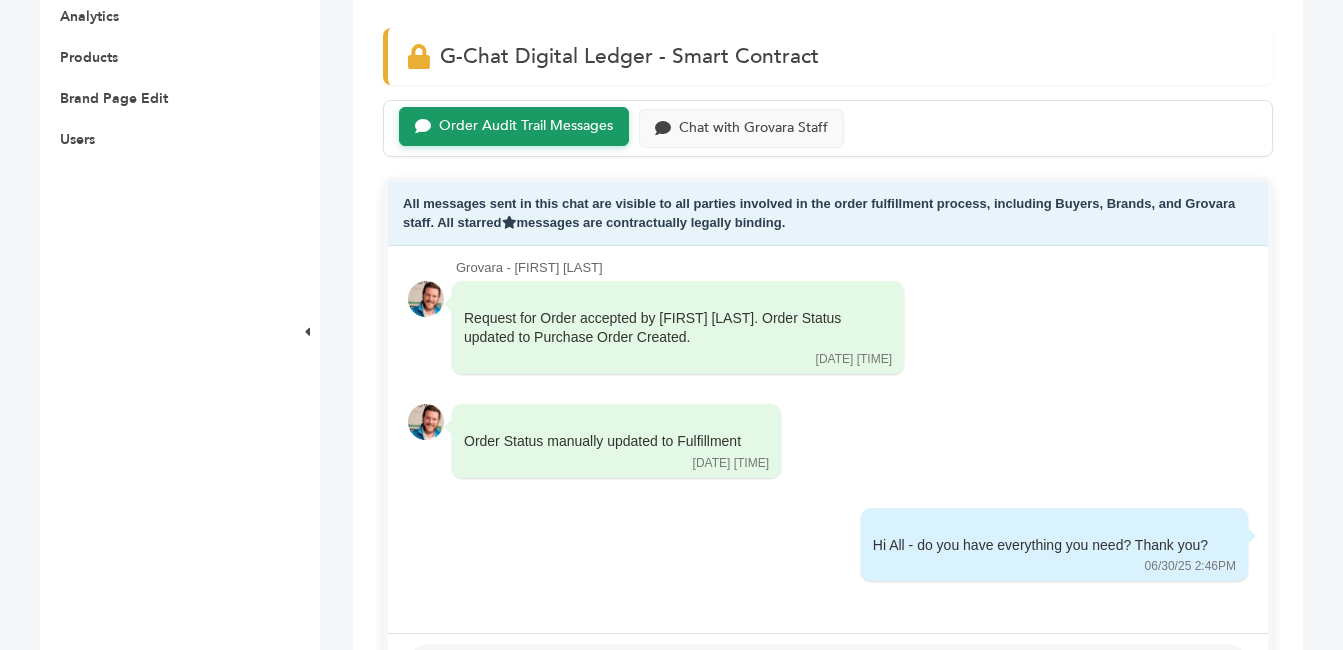 scroll, scrollTop: 991, scrollLeft: 0, axis: vertical 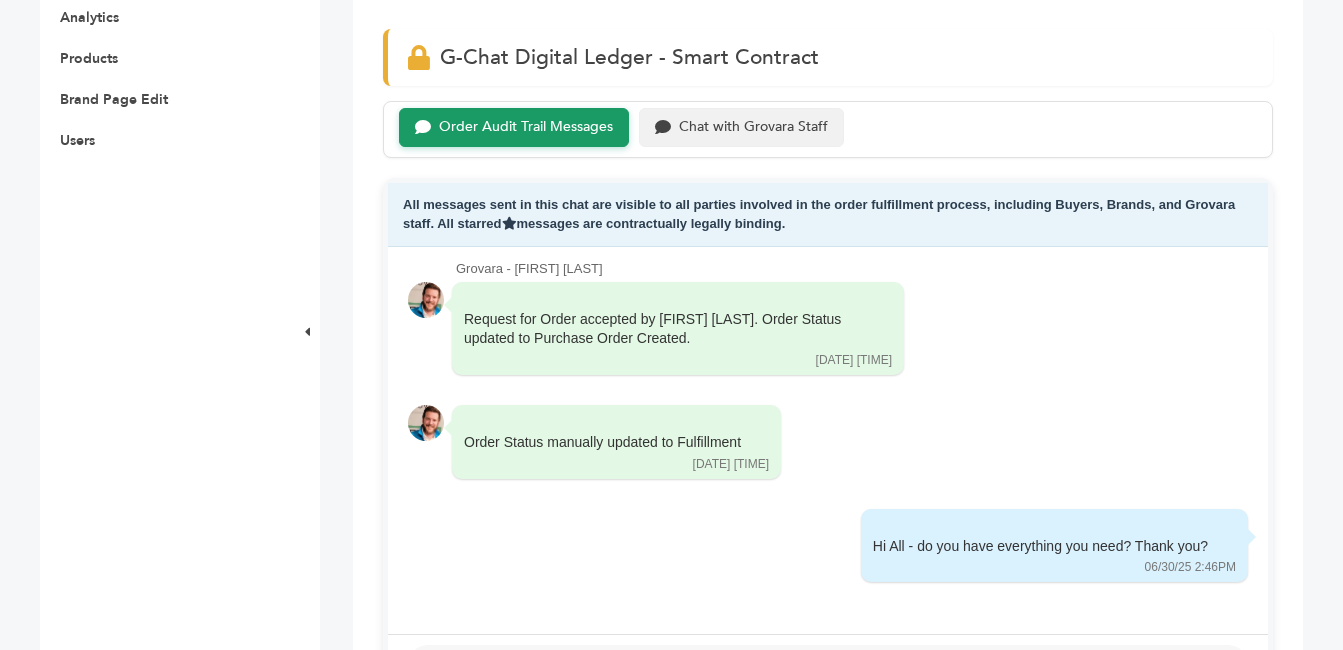 click on "Chat with Grovara Staff" at bounding box center [741, 127] 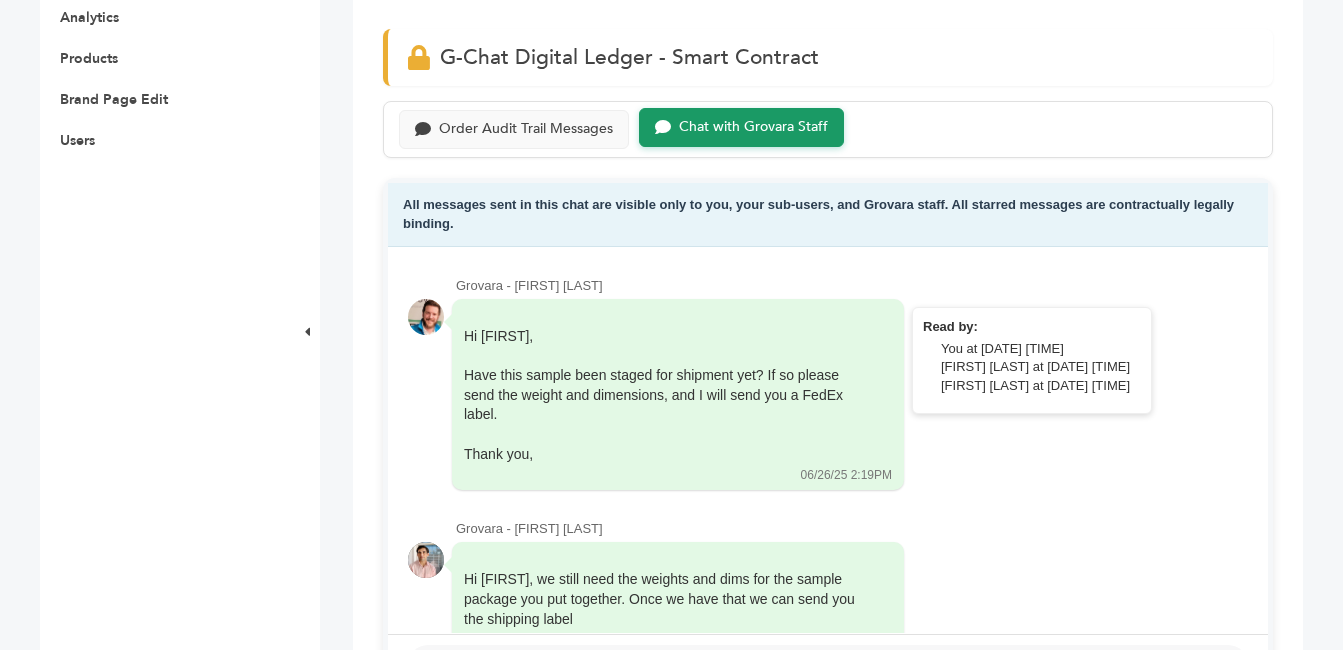 scroll, scrollTop: 74, scrollLeft: 0, axis: vertical 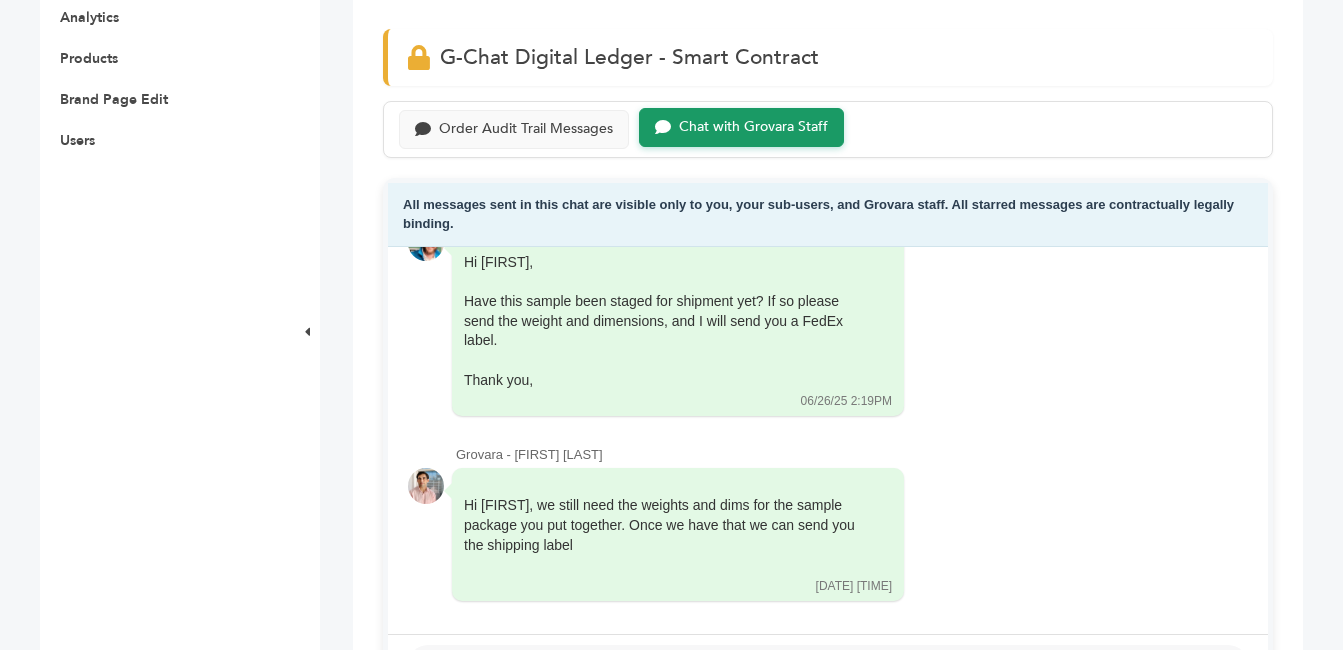 click at bounding box center (822, 669) 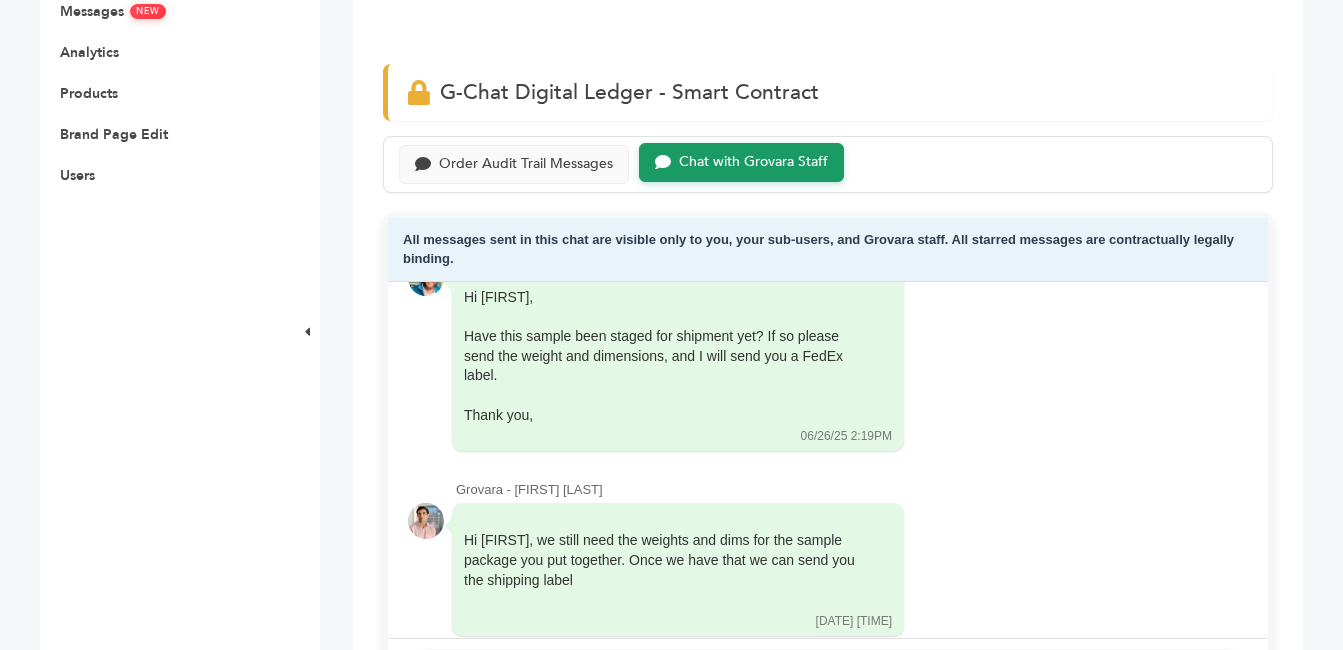 click on "**********" at bounding box center [815, 688] 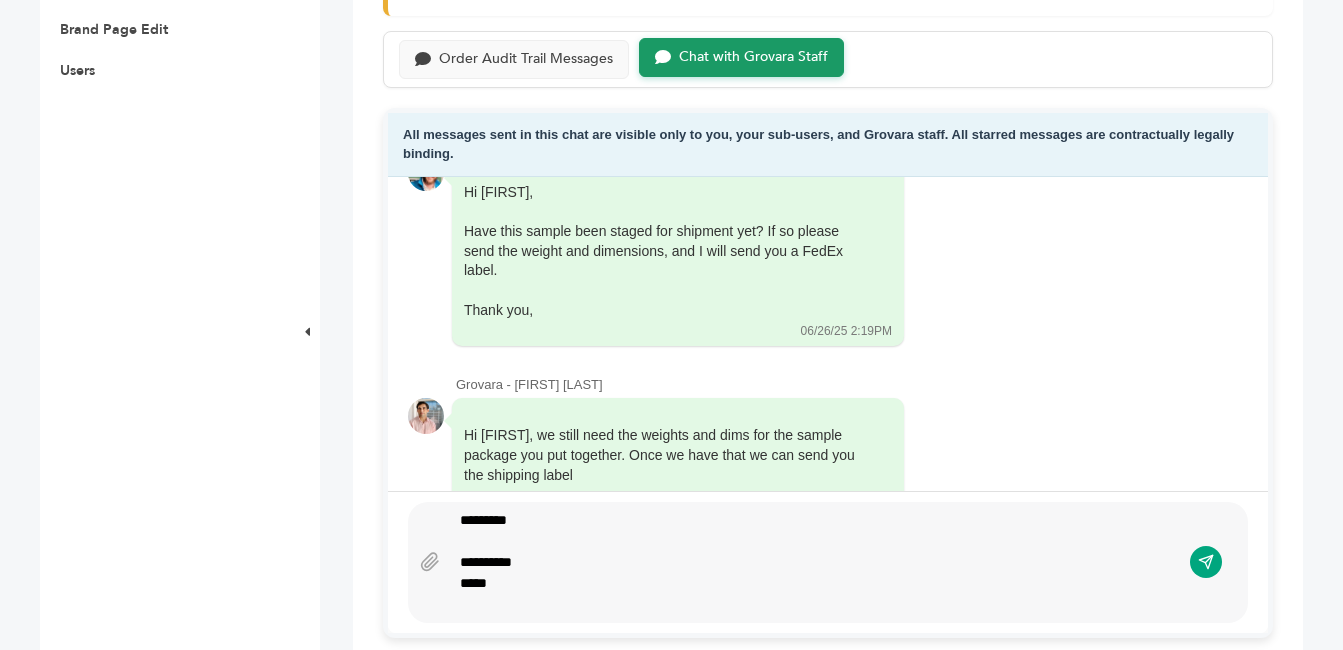 scroll, scrollTop: 1082, scrollLeft: 0, axis: vertical 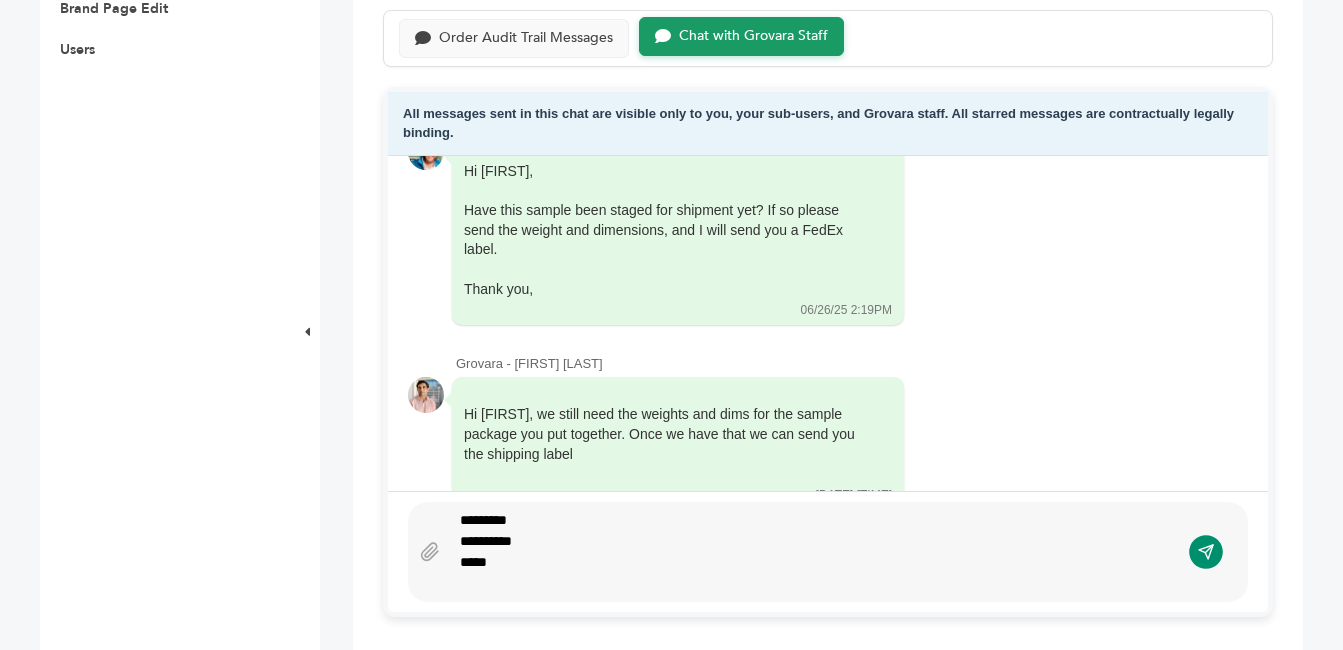click at bounding box center [1206, 551] 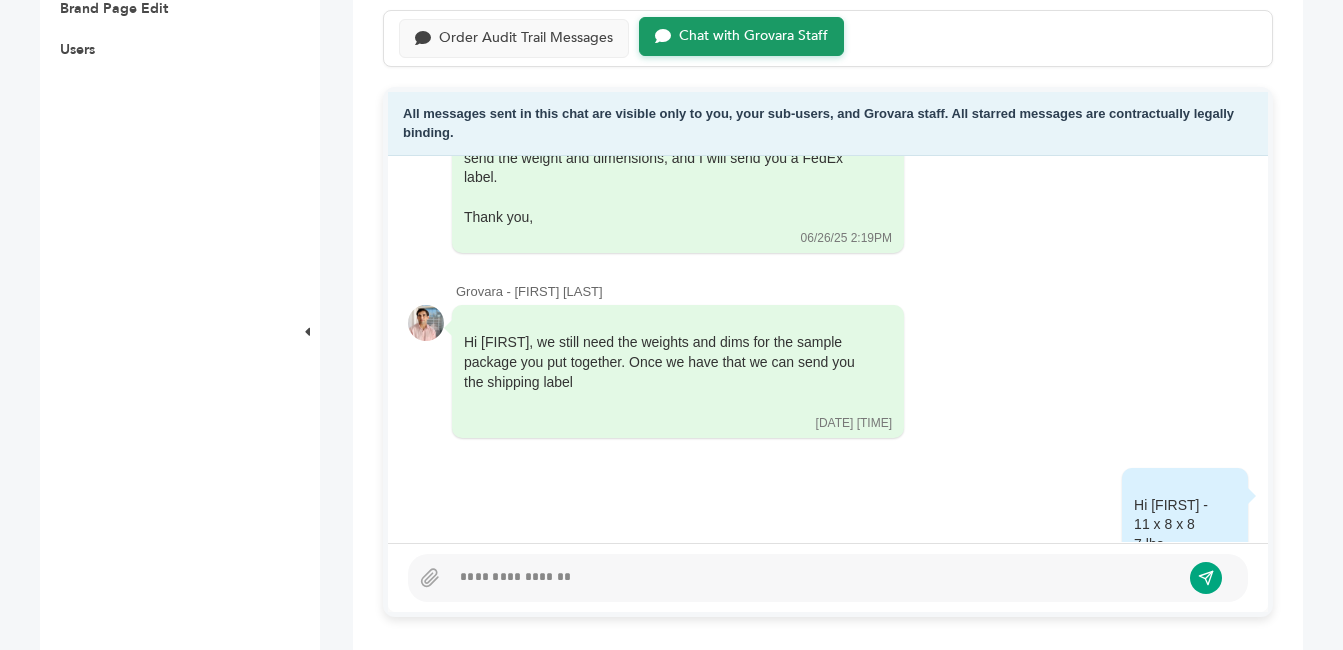 scroll, scrollTop: 236, scrollLeft: 0, axis: vertical 